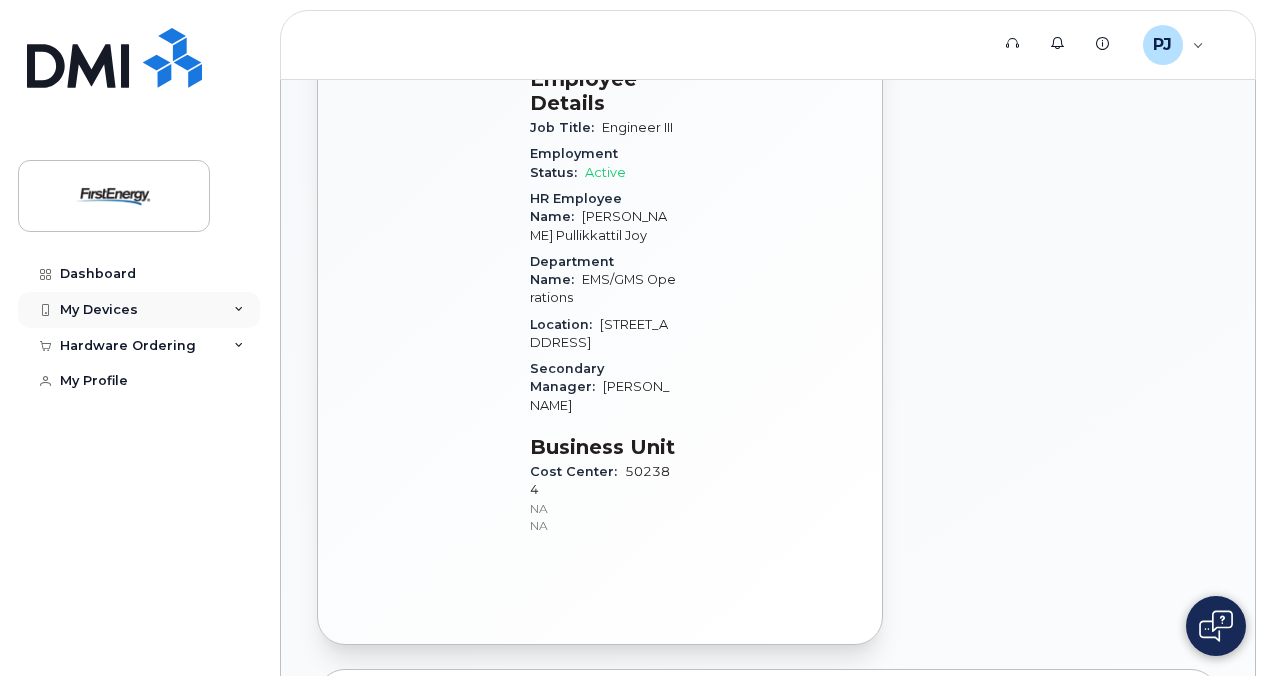 scroll, scrollTop: 629, scrollLeft: 0, axis: vertical 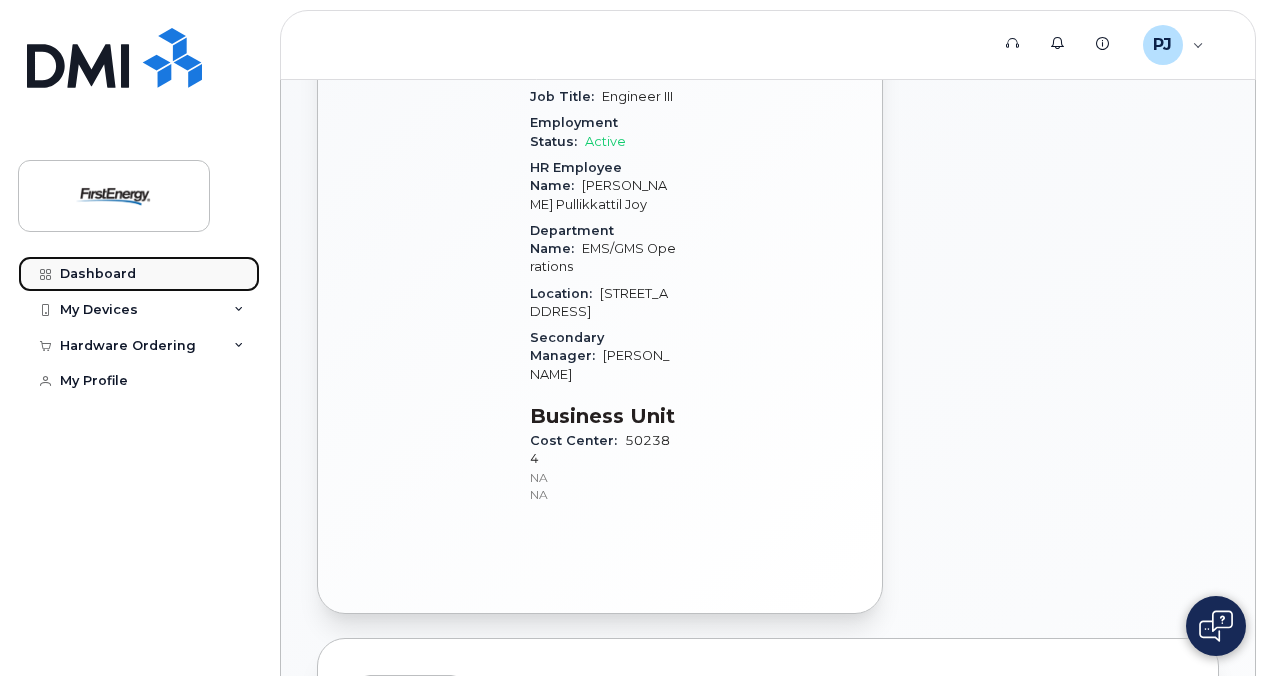 click on "Dashboard" 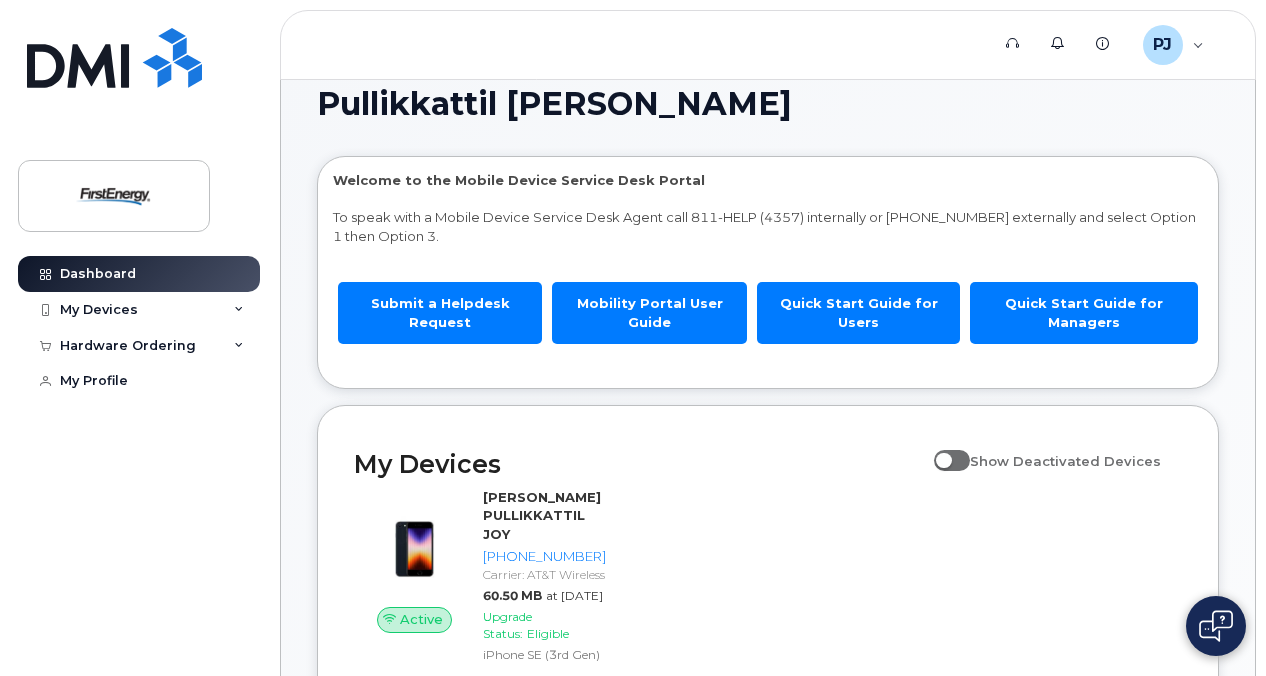 scroll, scrollTop: 0, scrollLeft: 0, axis: both 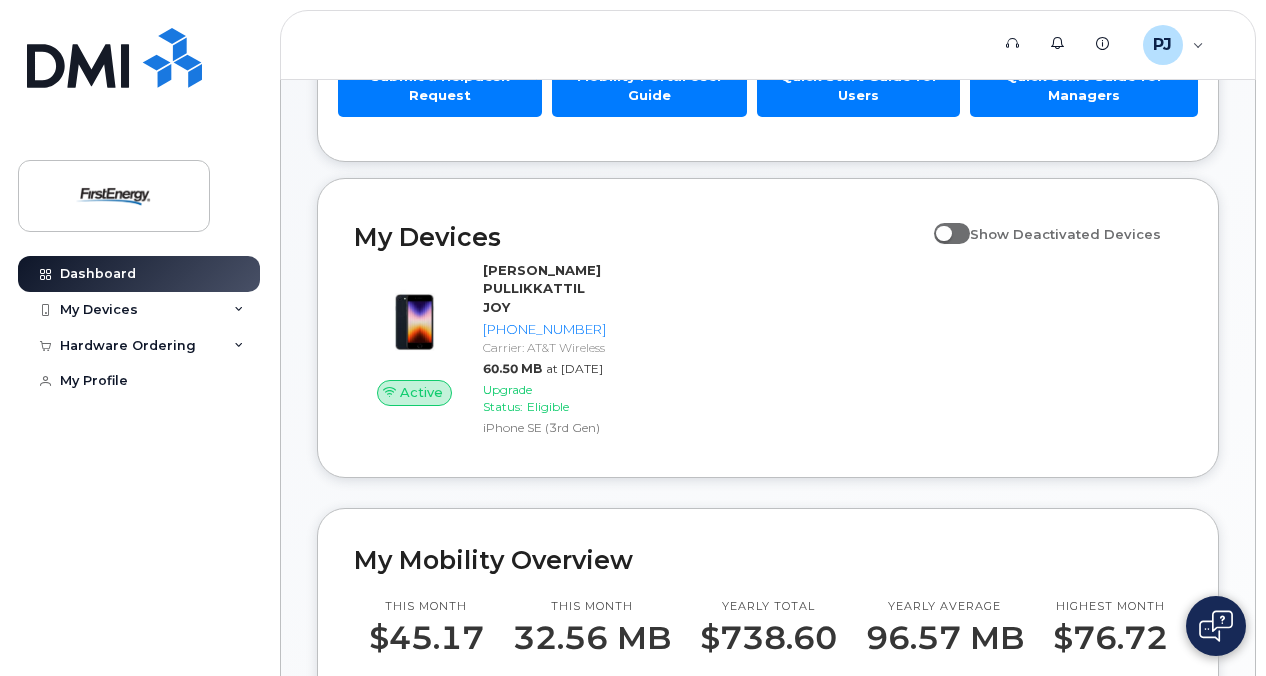 click 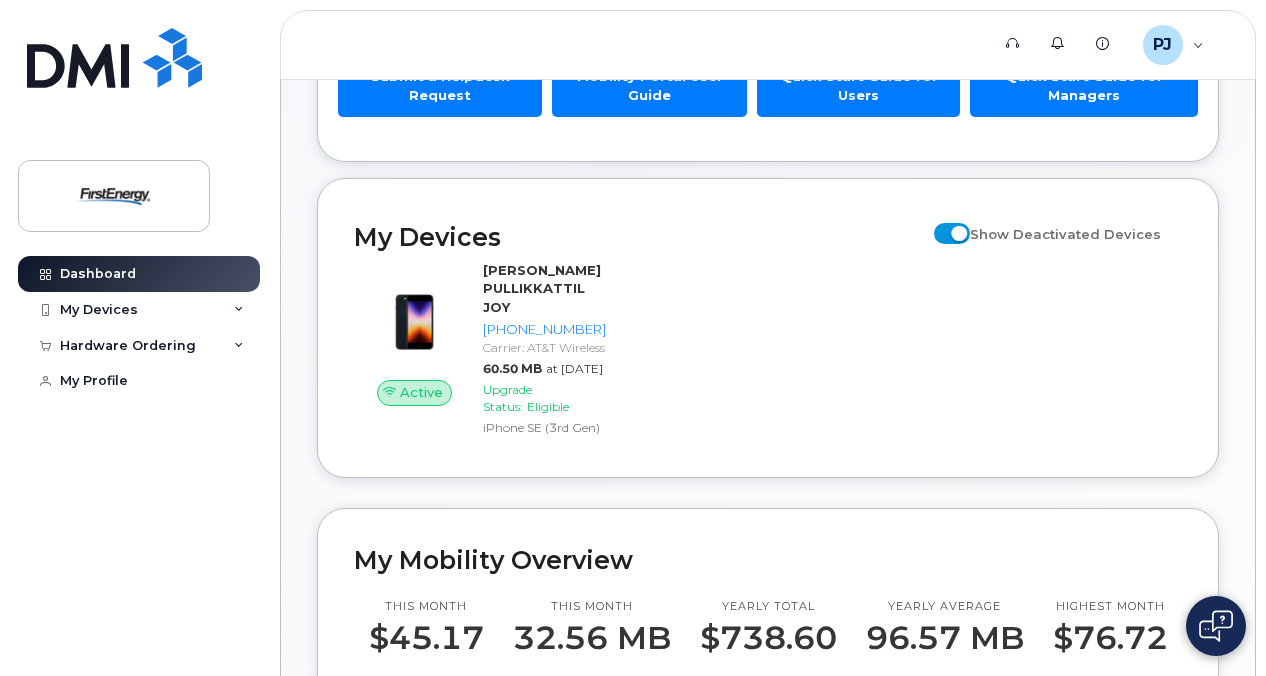click 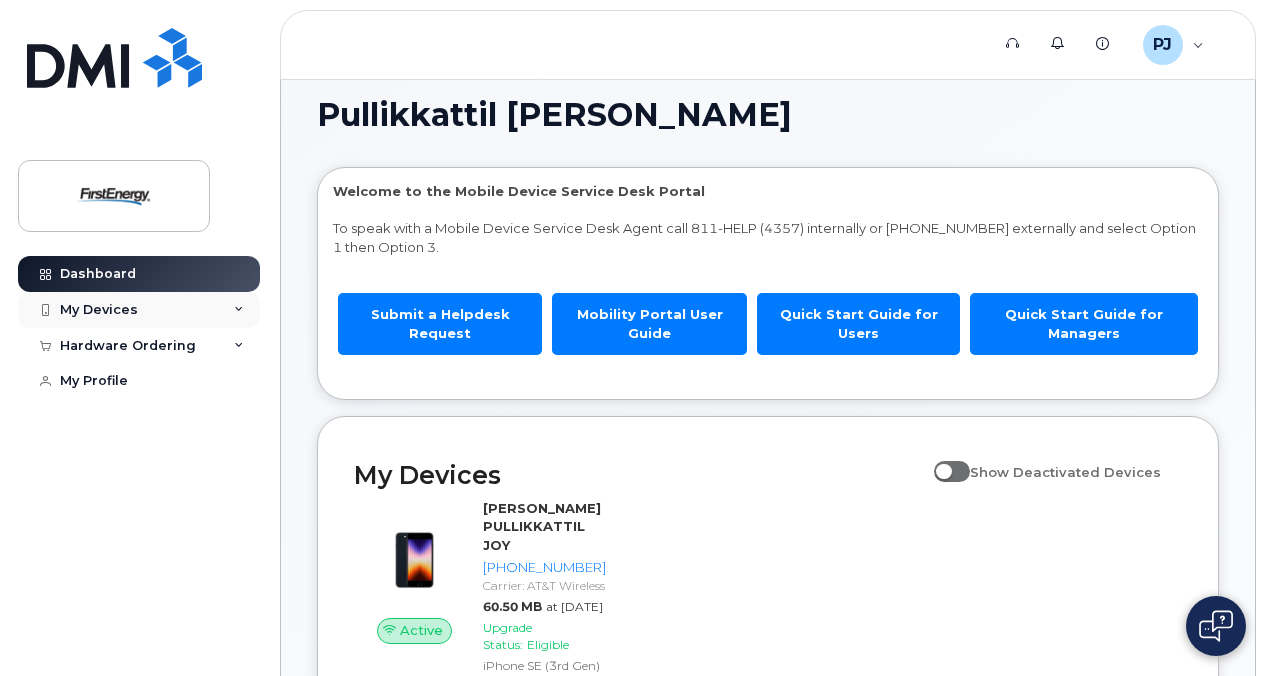 scroll, scrollTop: 16, scrollLeft: 0, axis: vertical 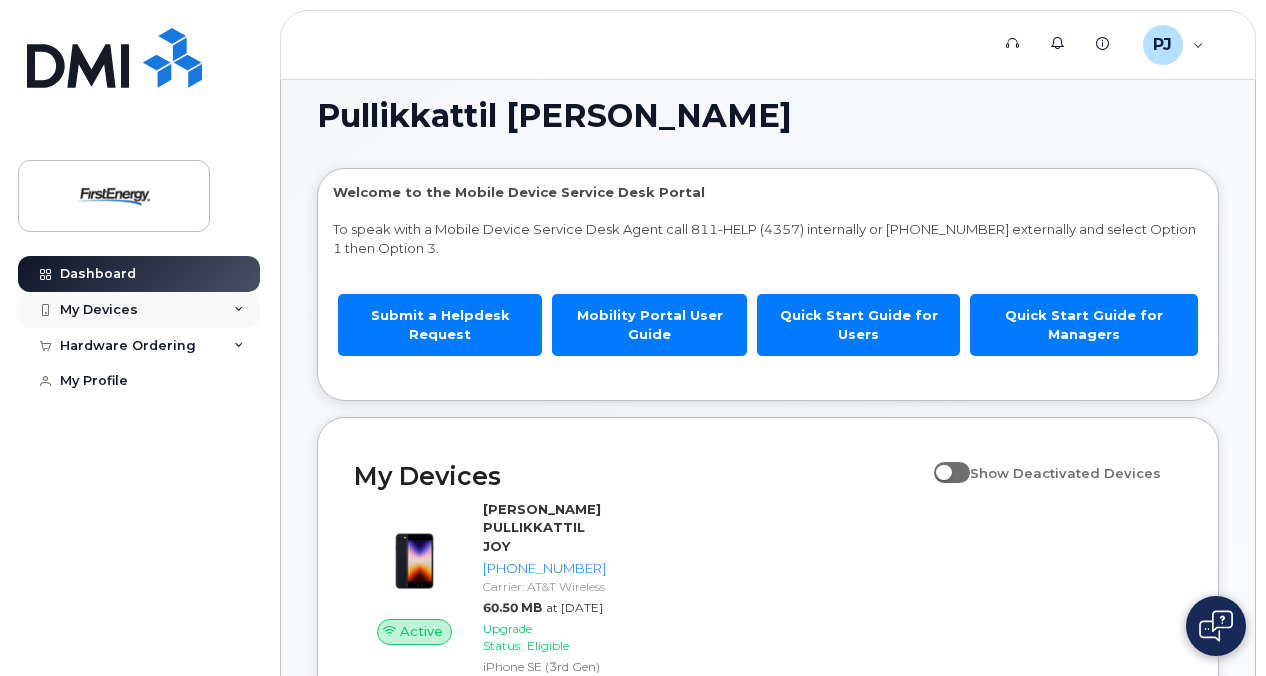 click on "My Devices" 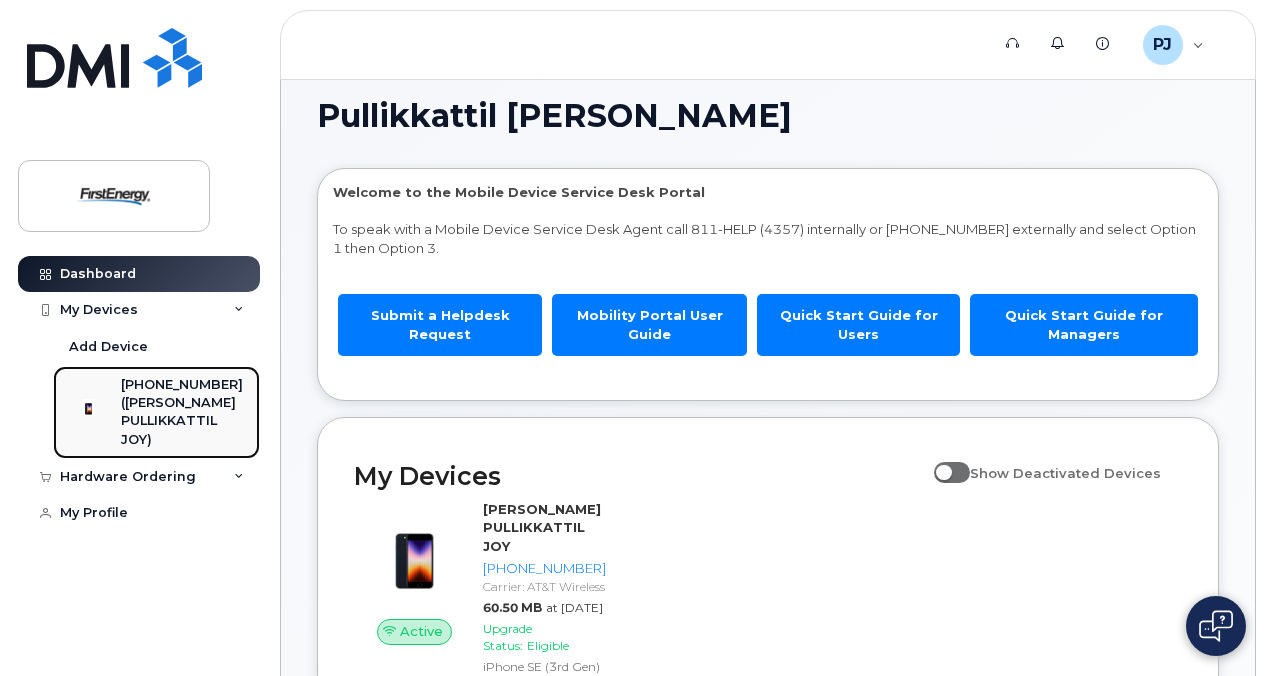 click on "([PERSON_NAME] PULLIKKATTIL JOY)" 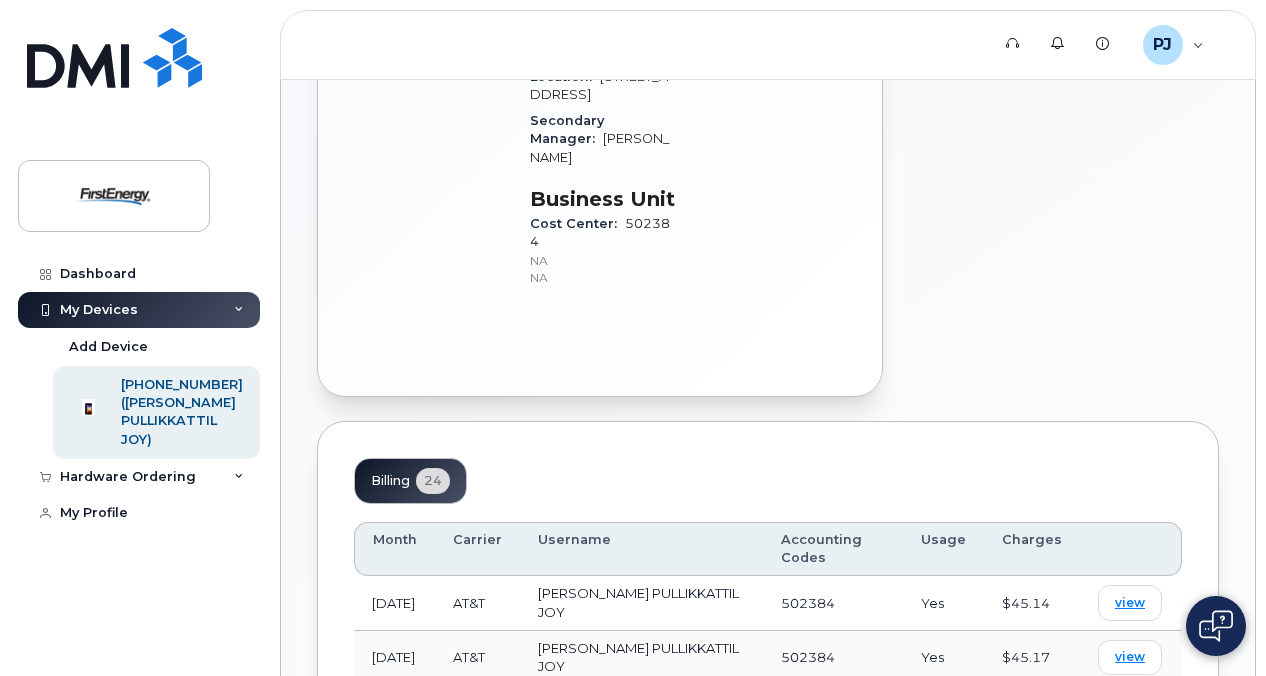 scroll, scrollTop: 847, scrollLeft: 0, axis: vertical 